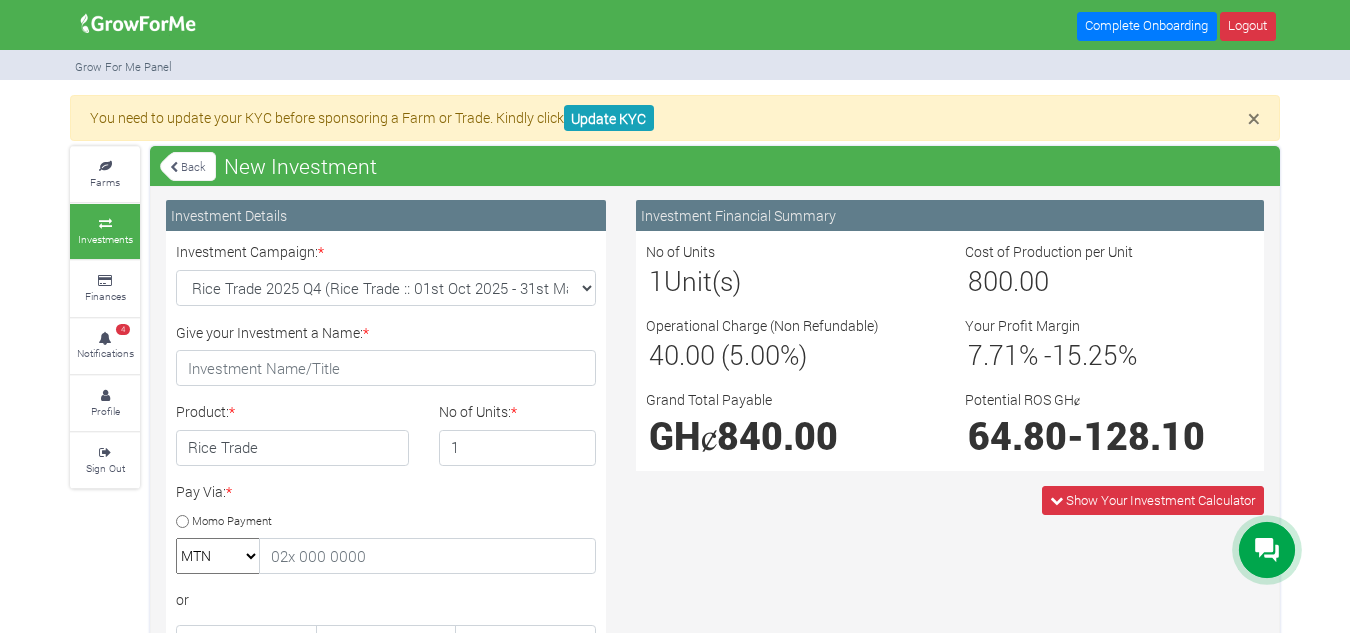 scroll, scrollTop: 0, scrollLeft: 0, axis: both 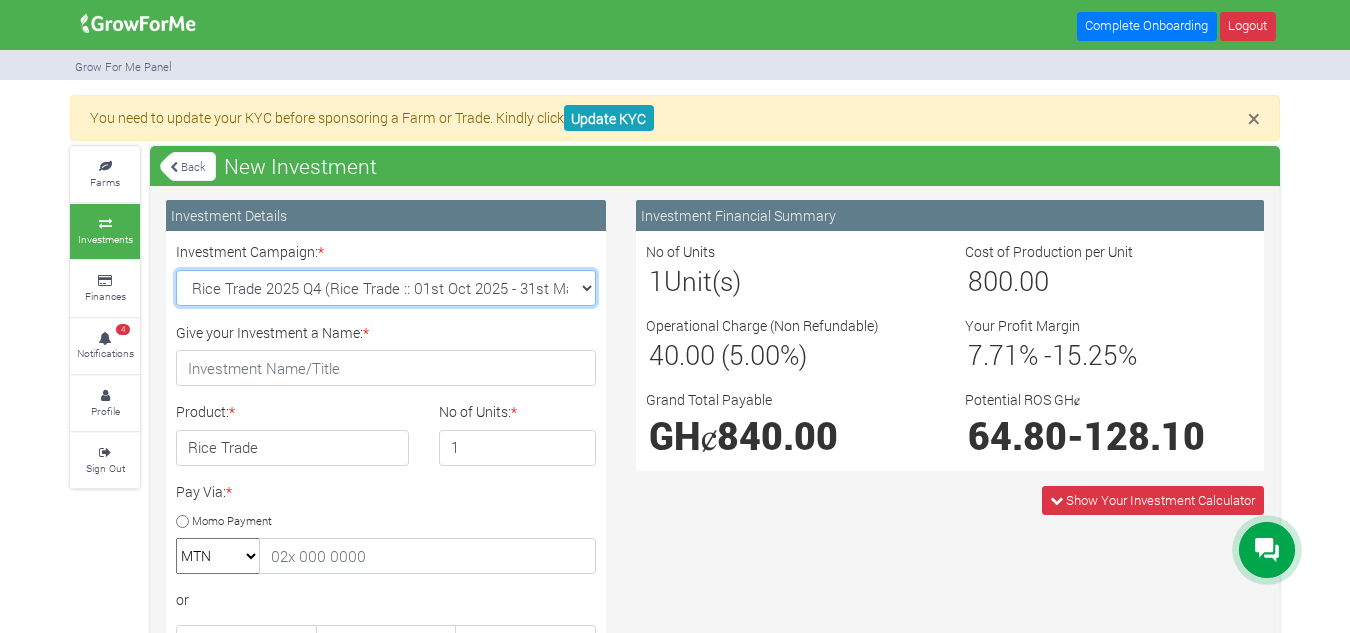 click on "Rice Trade 2025 Q4 (Rice Trade :: 01st Oct 2025 - 31st Mar 2026)
Maize Trade 2025 Q4 (Maize Trade :: 01st Oct 2025 - 31st Mar 2026)
Soybean Trade 2025 Q4 (Soybean Trade :: 01st Oct 2025 - 31st Mar 2026)
Machinery Fund (10 Yrs) (Machinery :: 01st Jun 2025 - 01st Jun 2035) Cashew Trade 2025 Q4 (Cashew Trade :: 01st Oct 2025 - 31st Mar 2026)" at bounding box center (386, 288) 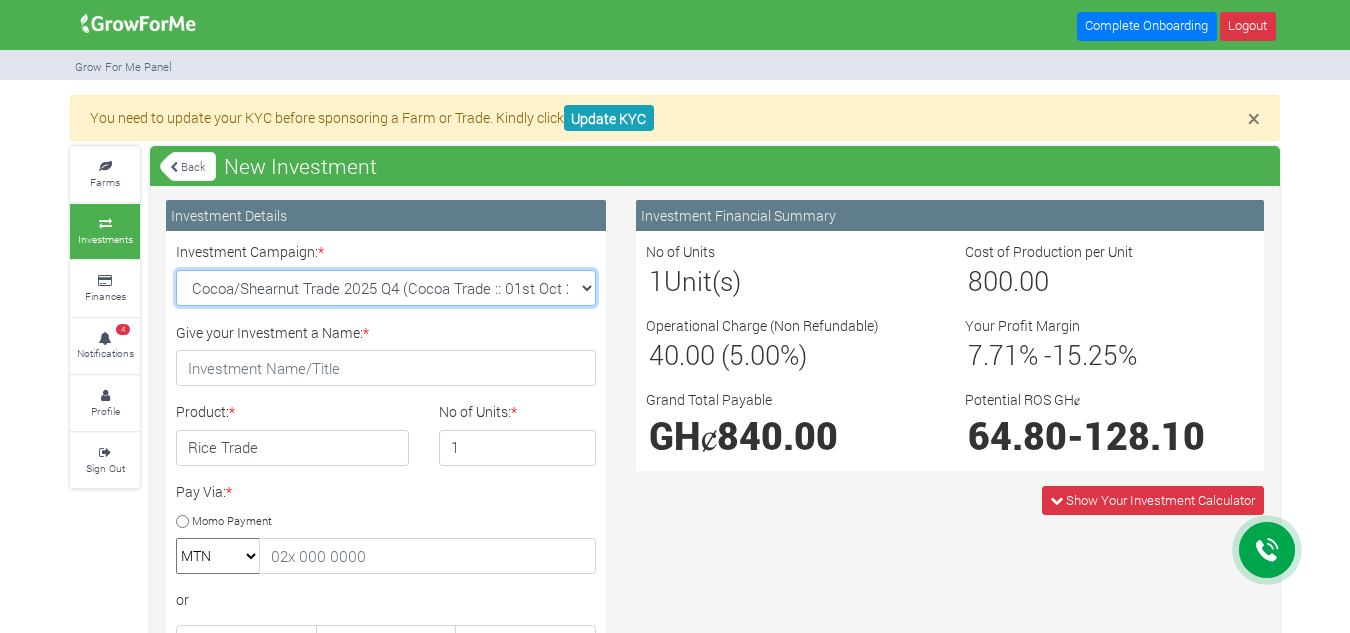 click on "Rice Trade 2025 Q4 (Rice Trade :: 01st Oct 2025 - 31st Mar 2026)
Maize Trade 2025 Q4 (Maize Trade :: 01st Oct 2025 - 31st Mar 2026)
Soybean Trade 2025 Q4 (Soybean Trade :: 01st Oct 2025 - 31st Mar 2026)
Machinery Fund (10 Yrs) (Machinery :: 01st Jun 2025 - 01st Jun 2035) Cashew Trade 2025 Q4 (Cashew Trade :: 01st Oct 2025 - 31st Mar 2026)" at bounding box center (386, 288) 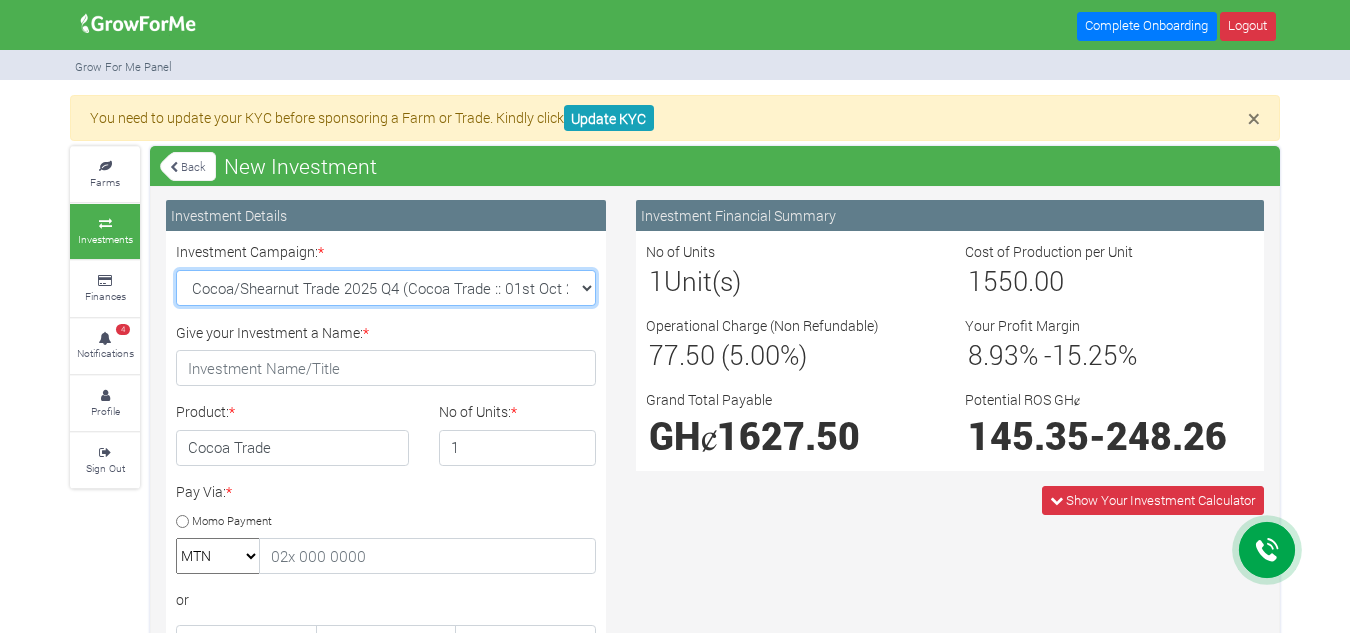 click on "Rice Trade 2025 Q4 (Rice Trade :: 01st Oct 2025 - 31st Mar 2026)
Maize Trade 2025 Q4 (Maize Trade :: 01st Oct 2025 - 31st Mar 2026)
Soybean Trade 2025 Q4 (Soybean Trade :: 01st Oct 2025 - 31st Mar 2026)
Machinery Fund (10 Yrs) (Machinery :: 01st Jun 2025 - 01st Jun 2035) Cashew Trade 2025 Q4 (Cashew Trade :: 01st Oct 2025 - 31st Mar 2026)" at bounding box center (386, 288) 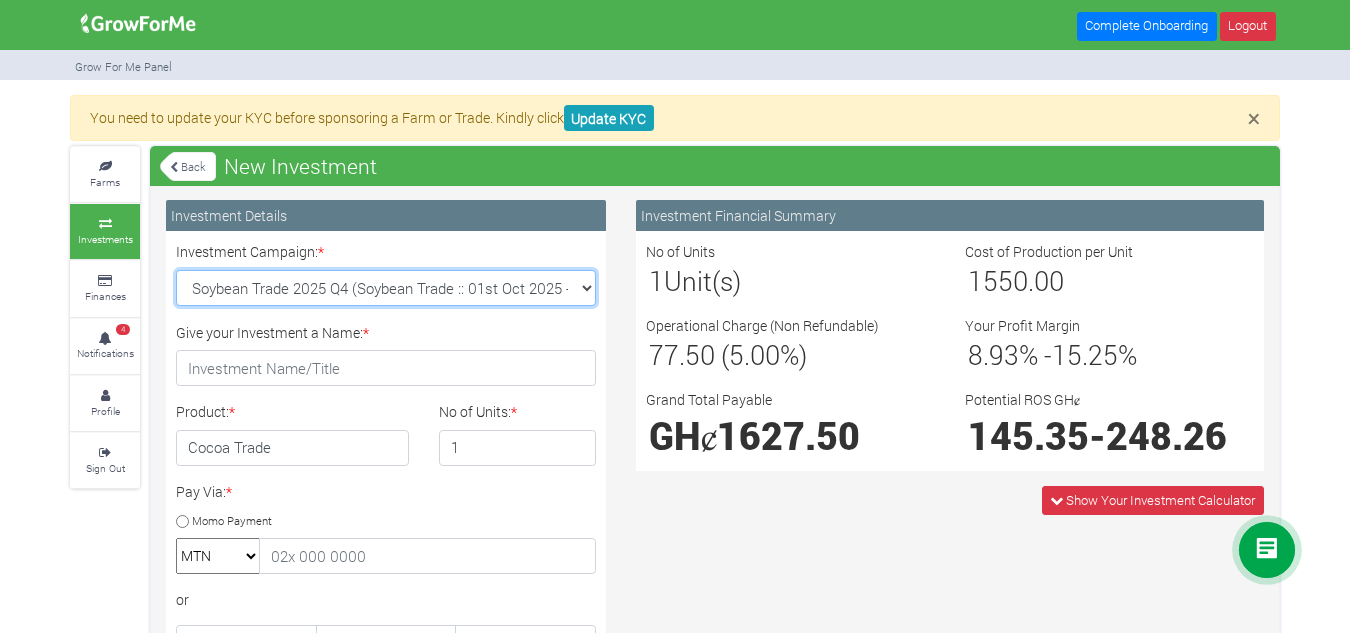 click on "Rice Trade 2025 Q4 (Rice Trade :: 01st Oct 2025 - 31st Mar 2026)
Maize Trade 2025 Q4 (Maize Trade :: 01st Oct 2025 - 31st Mar 2026)
Soybean Trade 2025 Q4 (Soybean Trade :: 01st Oct 2025 - 31st Mar 2026)
Machinery Fund (10 Yrs) (Machinery :: 01st Jun 2025 - 01st Jun 2035) Cashew Trade 2025 Q4 (Cashew Trade :: 01st Oct 2025 - 31st Mar 2026)" at bounding box center [386, 288] 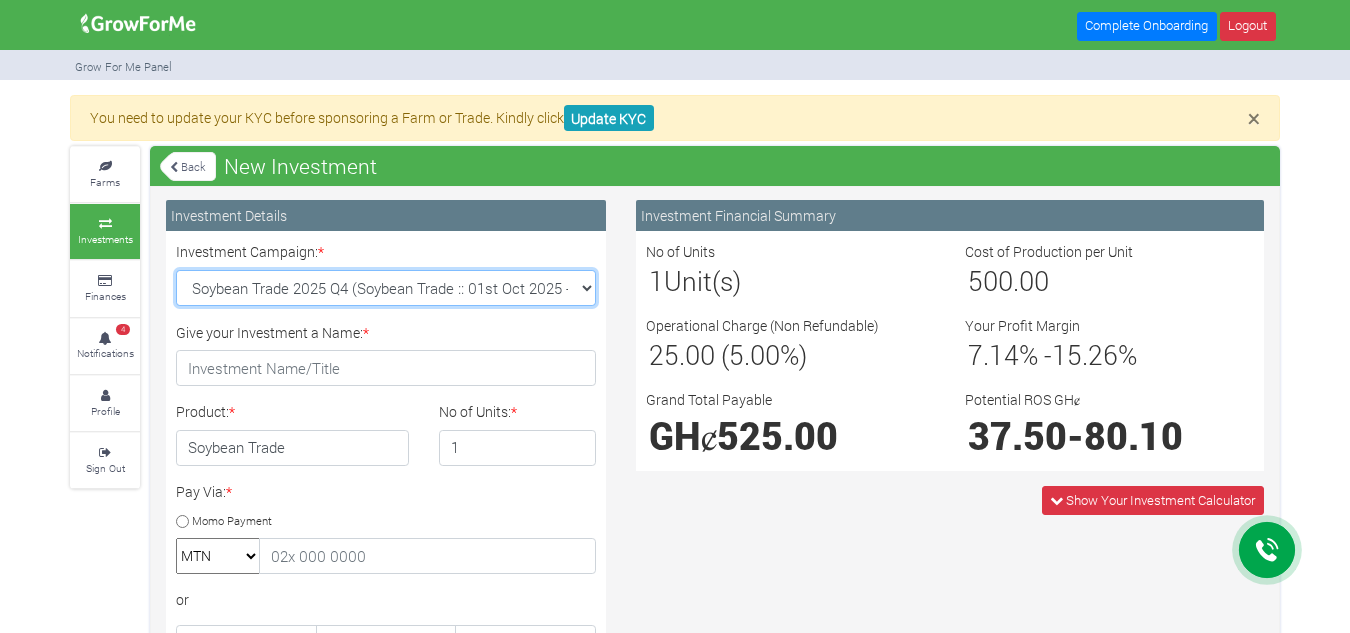 click on "Rice Trade 2025 Q4 (Rice Trade :: 01st Oct 2025 - 31st Mar 2026)
Maize Trade 2025 Q4 (Maize Trade :: 01st Oct 2025 - 31st Mar 2026)
Soybean Trade 2025 Q4 (Soybean Trade :: 01st Oct 2025 - 31st Mar 2026)
Machinery Fund (10 Yrs) (Machinery :: 01st Jun 2025 - 01st Jun 2035) Cashew Trade 2025 Q4 (Cashew Trade :: 01st Oct 2025 - 31st Mar 2026)" at bounding box center (386, 288) 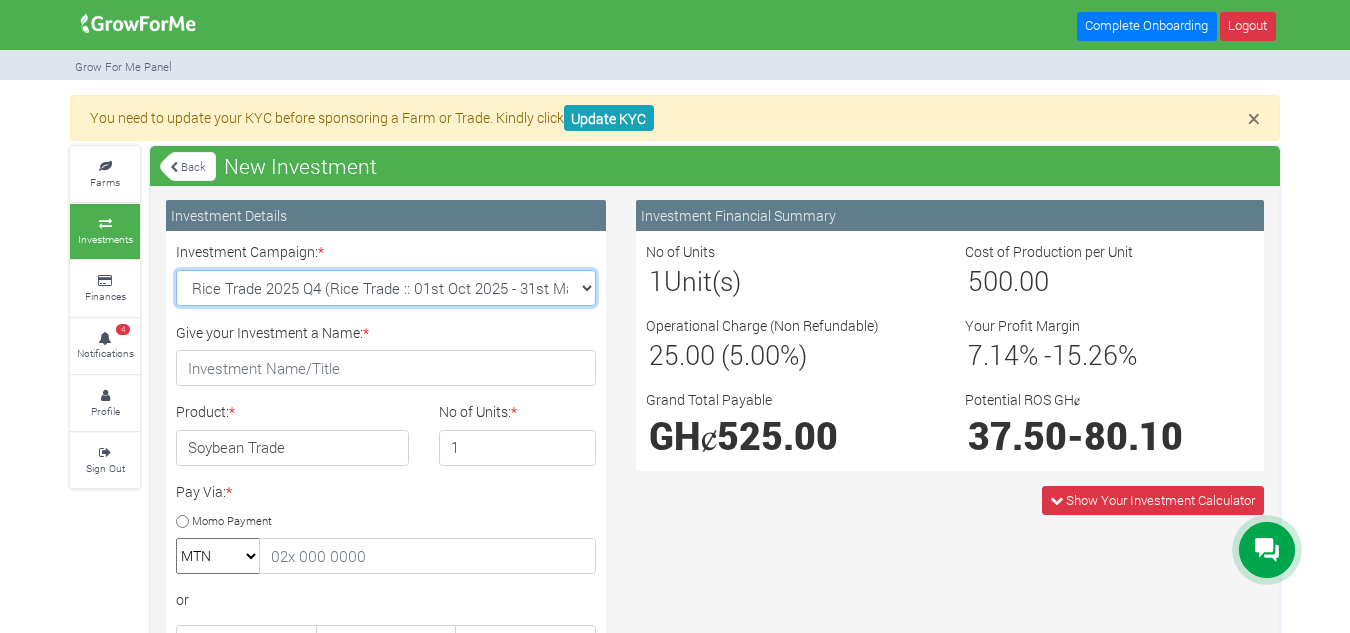 click on "Rice Trade 2025 Q4 (Rice Trade :: 01st Oct 2025 - 31st Mar 2026)
Maize Trade 2025 Q4 (Maize Trade :: 01st Oct 2025 - 31st Mar 2026)
Soybean Trade 2025 Q4 (Soybean Trade :: 01st Oct 2025 - 31st Mar 2026)
Machinery Fund (10 Yrs) (Machinery :: 01st Jun 2025 - 01st Jun 2035) Cashew Trade 2025 Q4 (Cashew Trade :: 01st Oct 2025 - 31st Mar 2026)" at bounding box center (386, 288) 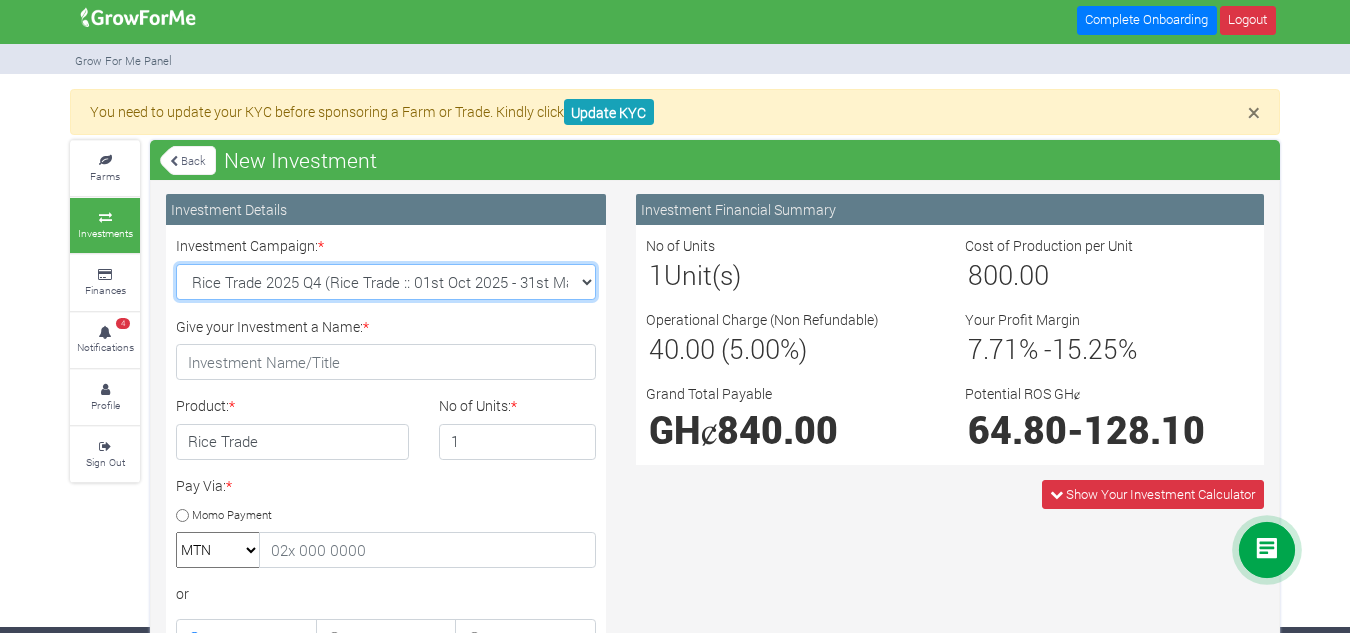 scroll, scrollTop: 13, scrollLeft: 0, axis: vertical 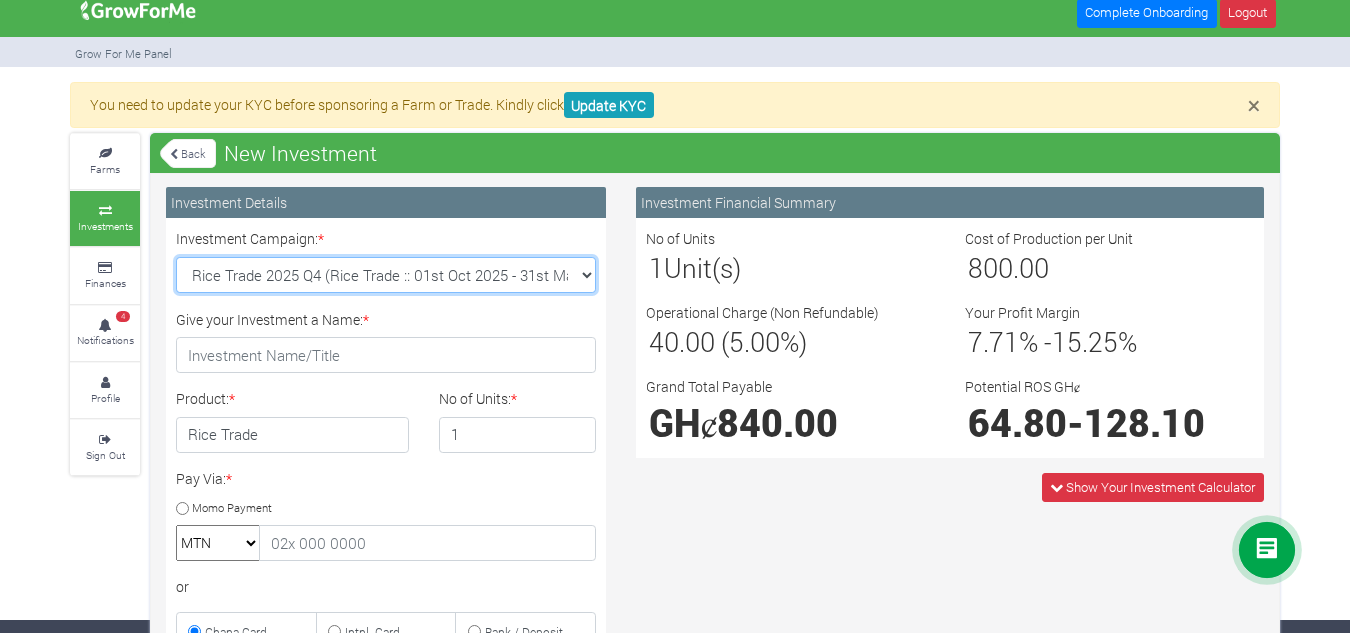 click on "Rice Trade 2025 Q4 (Rice Trade :: 01st Oct 2025 - 31st Mar 2026)
Maize Trade 2025 Q4 (Maize Trade :: 01st Oct 2025 - 31st Mar 2026)
Soybean Trade 2025 Q4 (Soybean Trade :: 01st Oct 2025 - 31st Mar 2026)
Machinery Fund (10 Yrs) (Machinery :: 01st Jun 2025 - 01st Jun 2035) Cashew Trade 2025 Q4 (Cashew Trade :: 01st Oct 2025 - 31st Mar 2026)" at bounding box center (386, 275) 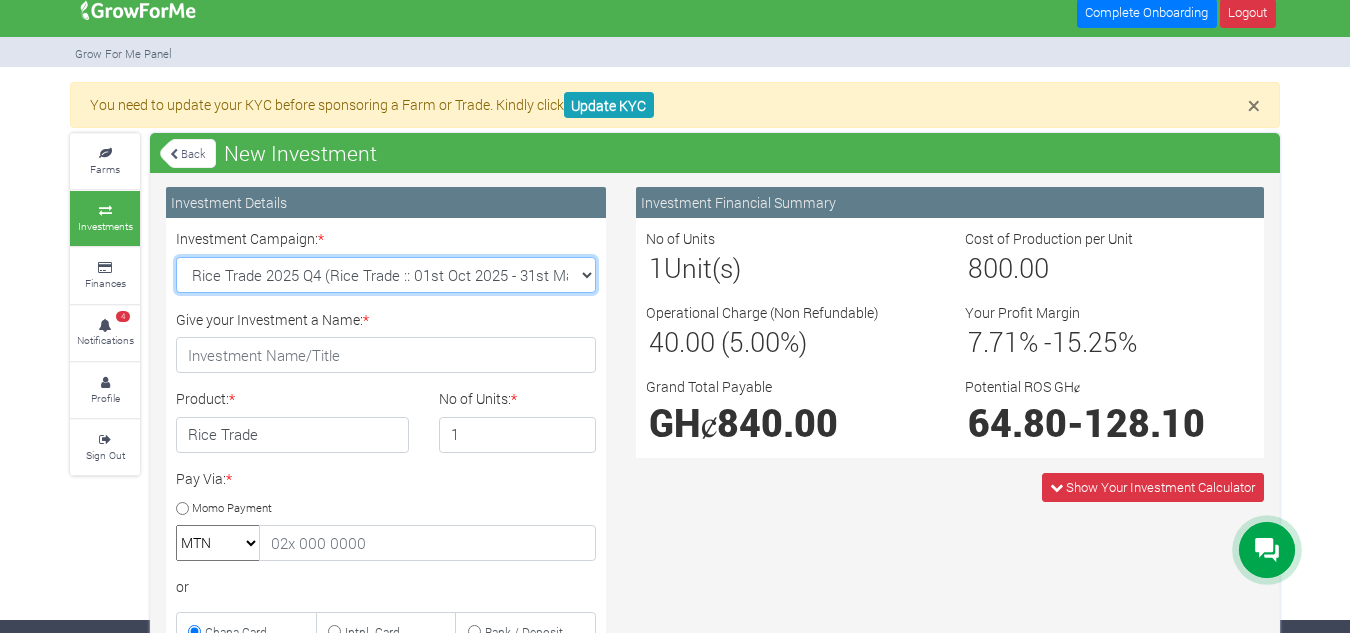 select on "42" 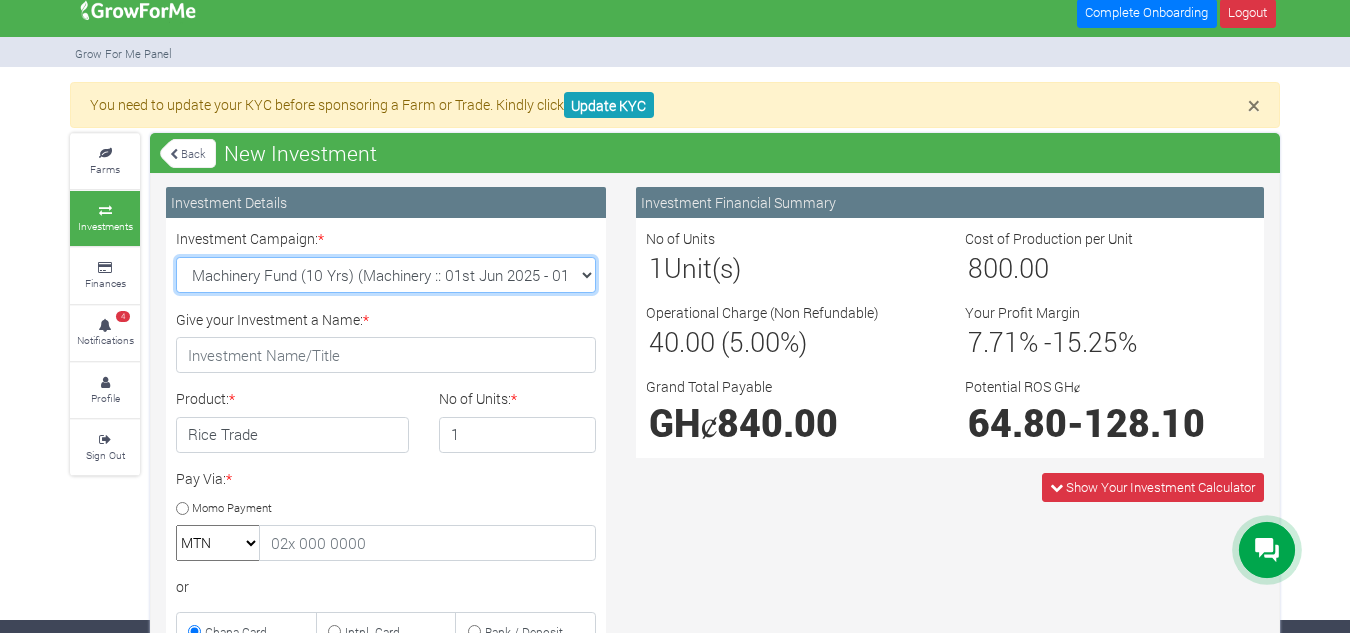click on "Rice Trade 2025 Q4 (Rice Trade :: 01st Oct 2025 - 31st Mar 2026)
Maize Trade 2025 Q4 (Maize Trade :: 01st Oct 2025 - 31st Mar 2026)
Soybean Trade 2025 Q4 (Soybean Trade :: 01st Oct 2025 - 31st Mar 2026)
Machinery Fund (10 Yrs) (Machinery :: 01st Jun 2025 - 01st Jun 2035) Cashew Trade 2025 Q4 (Cashew Trade :: 01st Oct 2025 - 31st Mar 2026)" at bounding box center (386, 275) 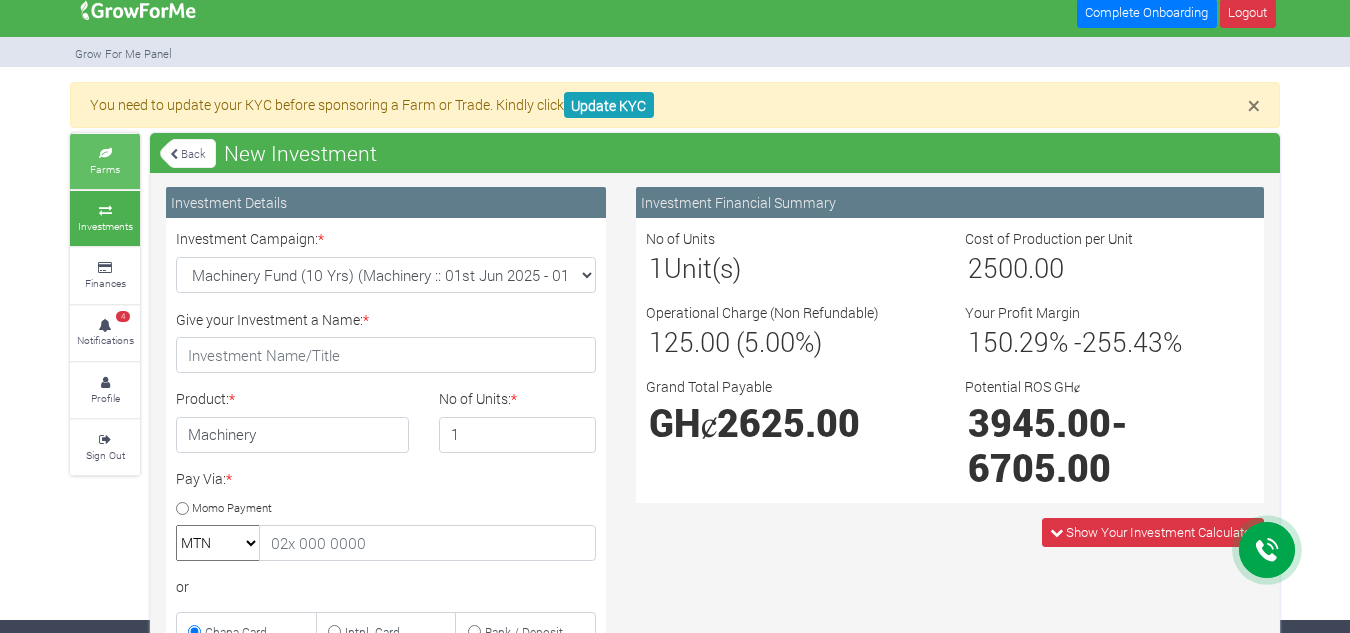 click on "Farms" at bounding box center (105, 169) 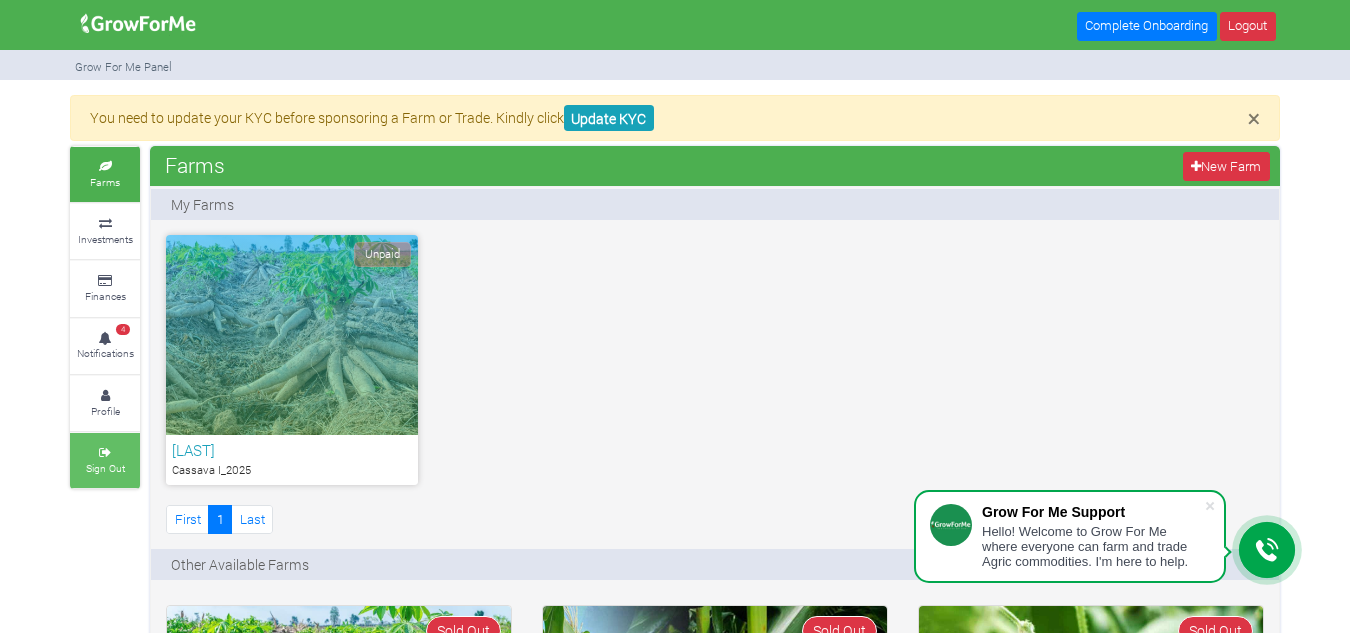 scroll, scrollTop: 0, scrollLeft: 0, axis: both 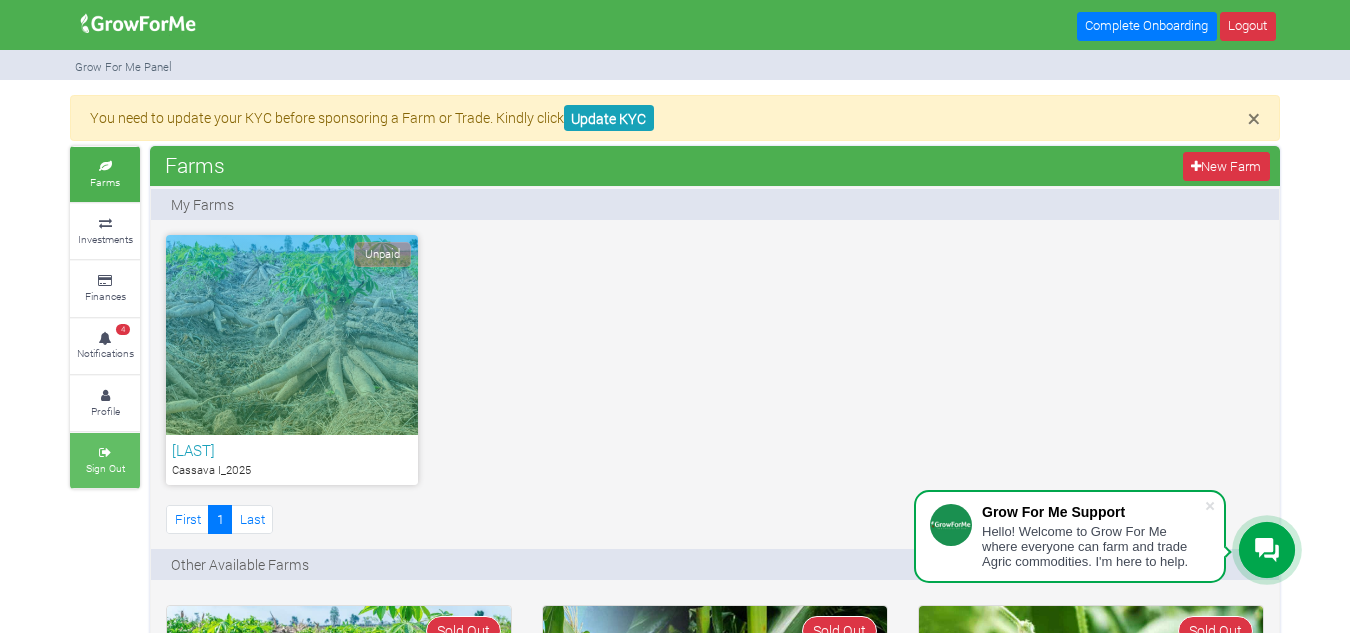 click at bounding box center [105, 453] 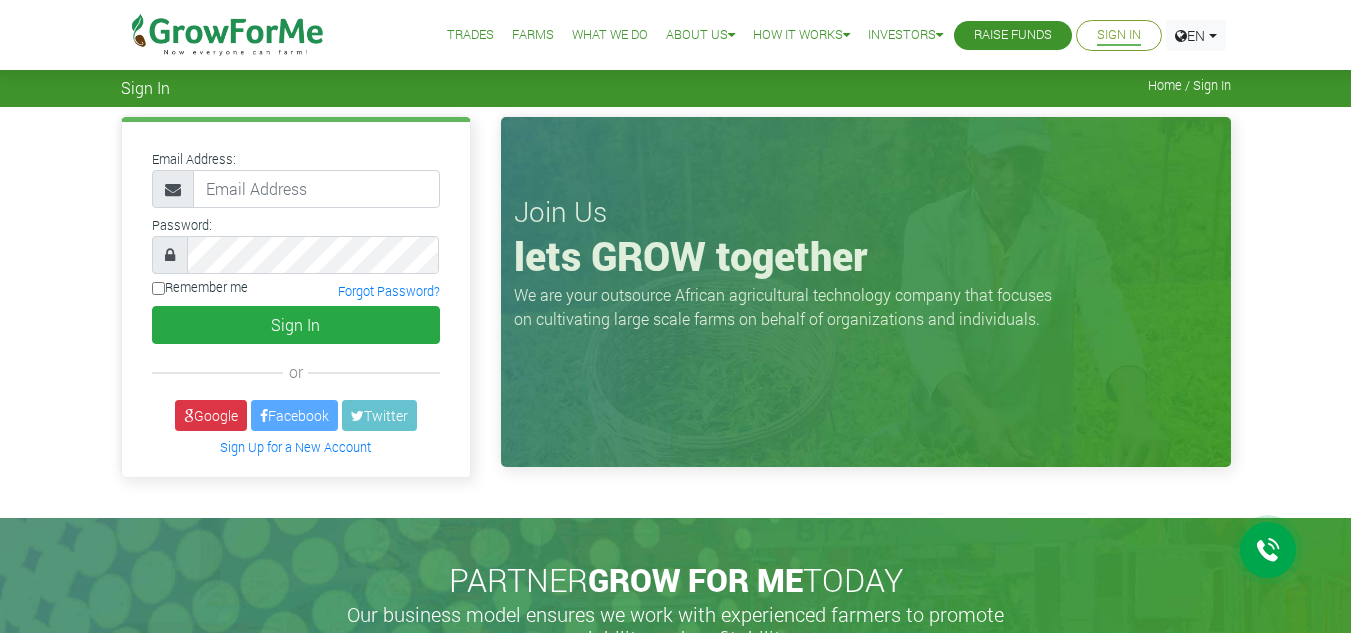 scroll, scrollTop: 0, scrollLeft: 0, axis: both 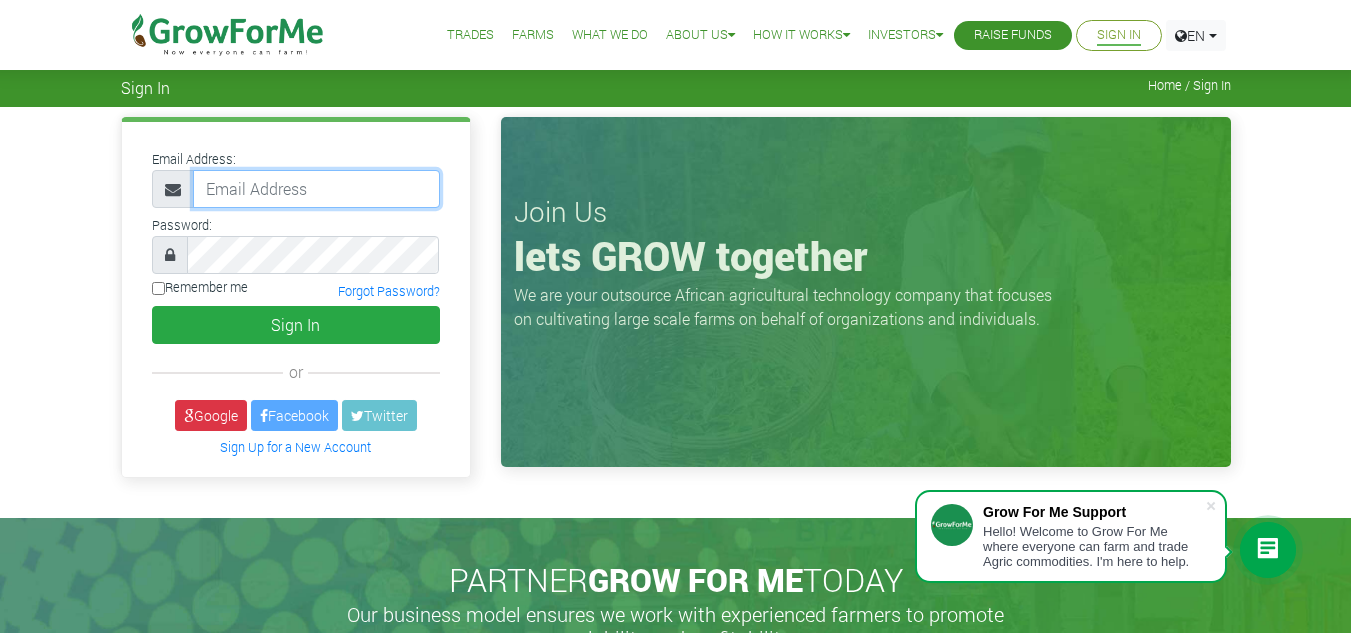 type on "[USERNAME]@example.com" 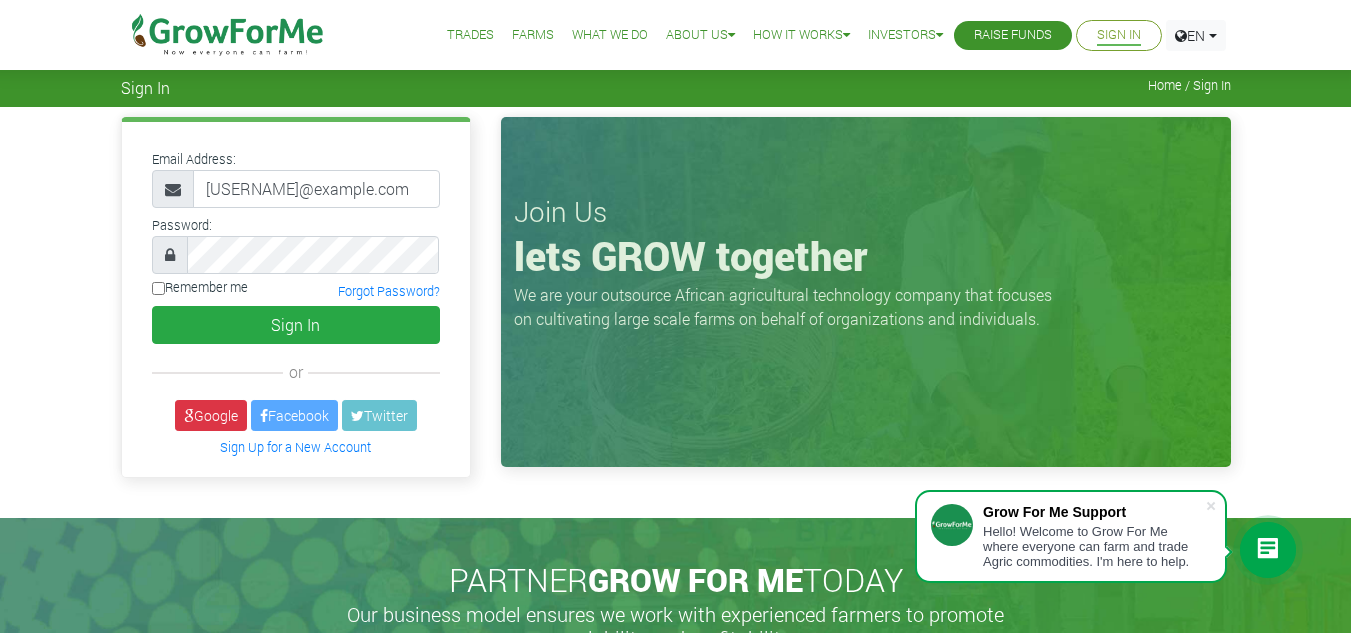 click on "Trades" at bounding box center [470, 35] 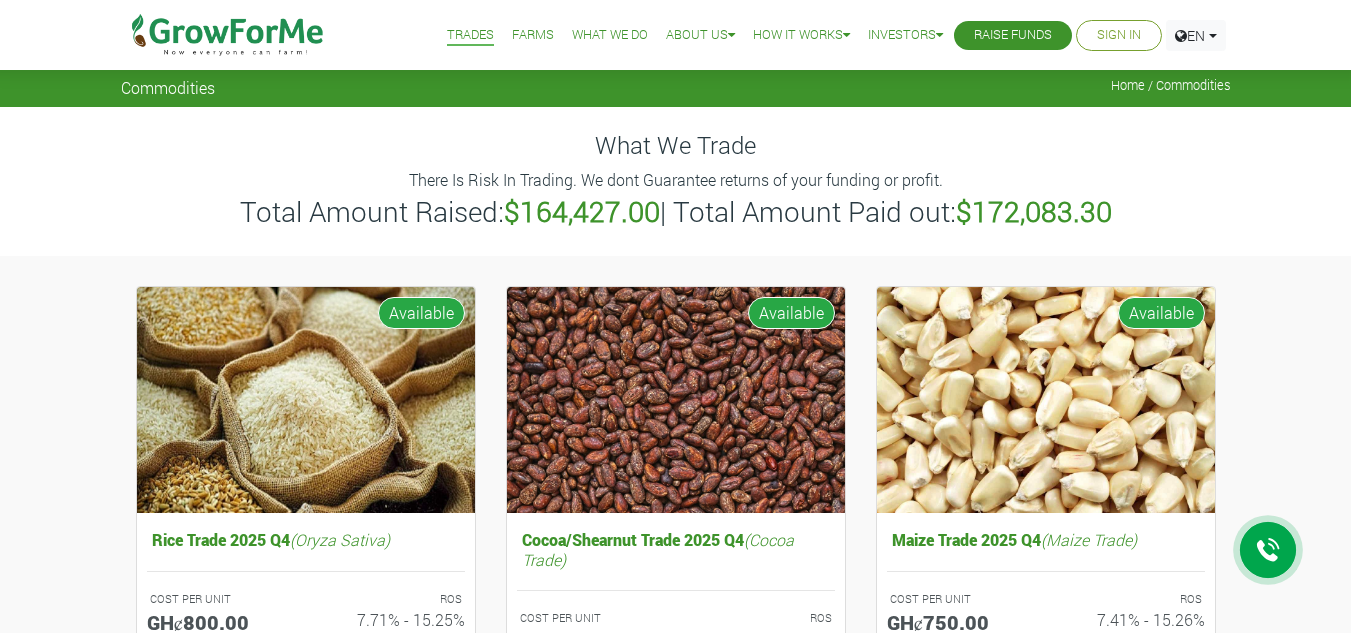 scroll, scrollTop: 0, scrollLeft: 0, axis: both 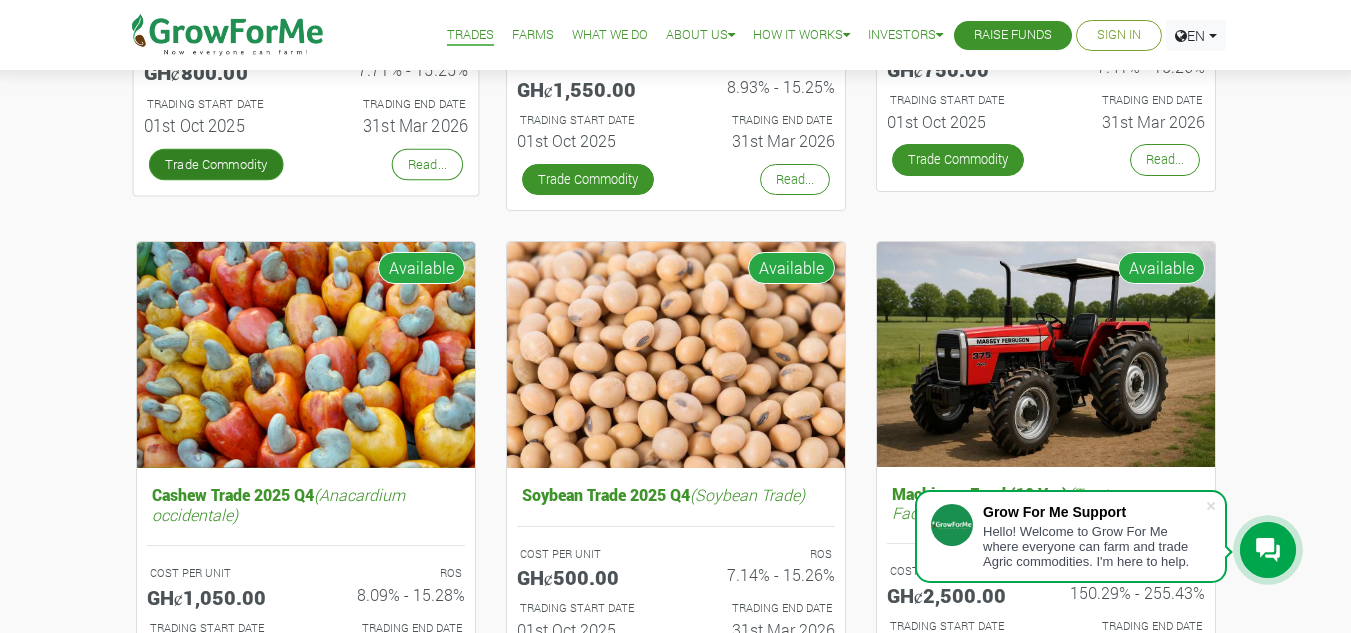 click on "Trade Commodity" at bounding box center (215, 164) 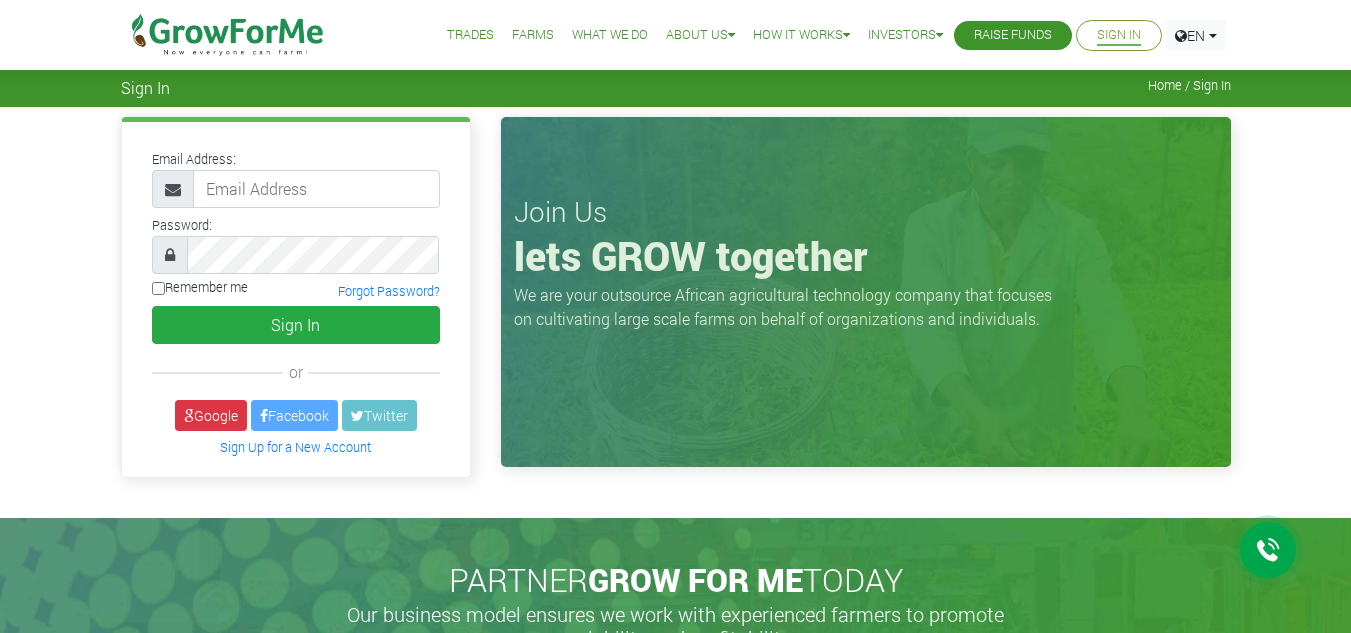 scroll, scrollTop: 0, scrollLeft: 0, axis: both 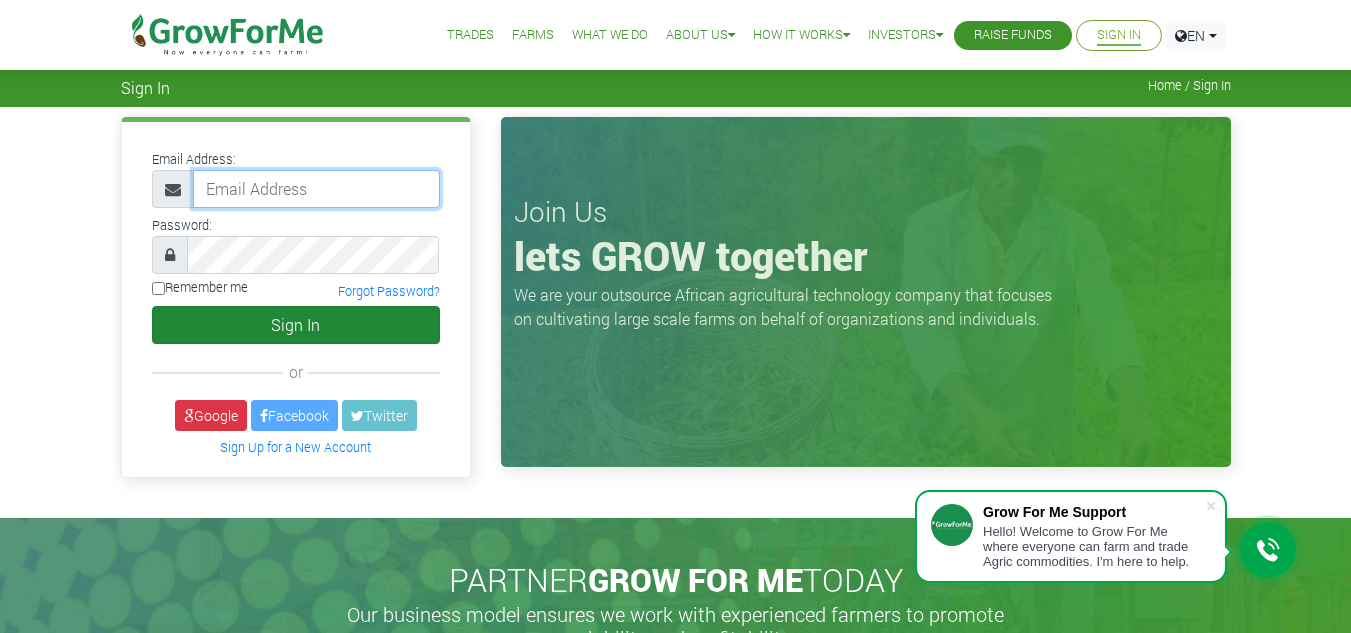 type on "frimpongwendy4@[EXAMPLE.COM]" 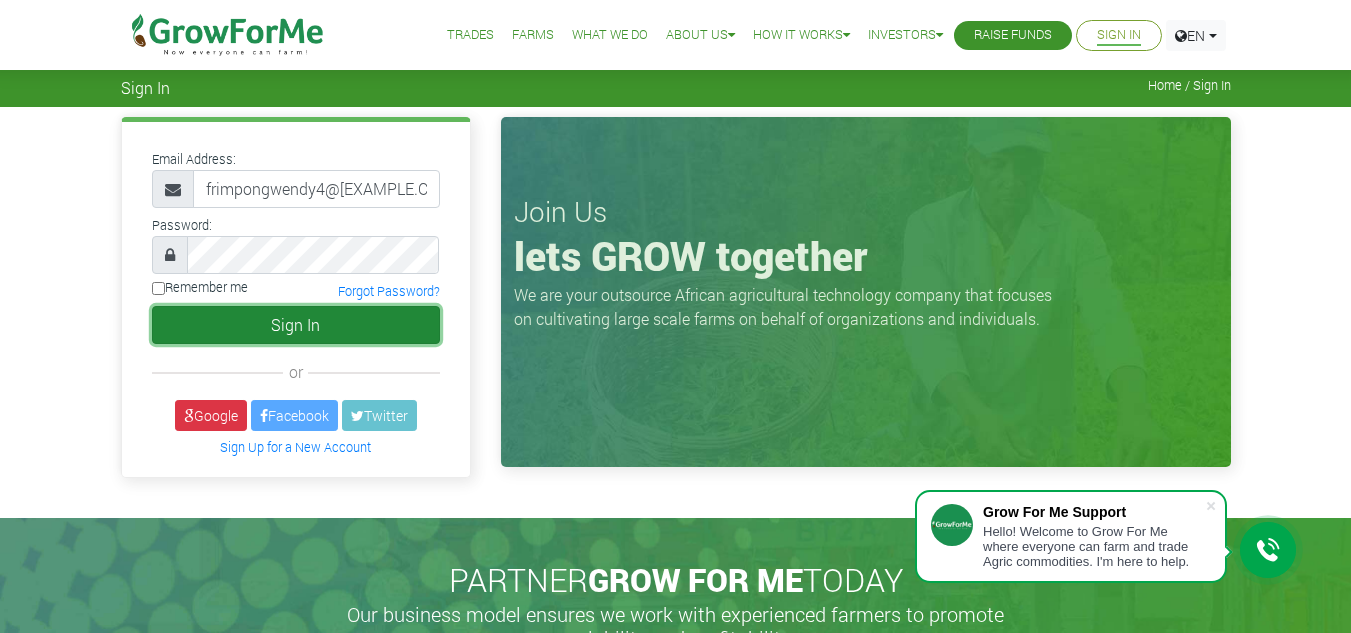 click on "Sign In" at bounding box center [296, 325] 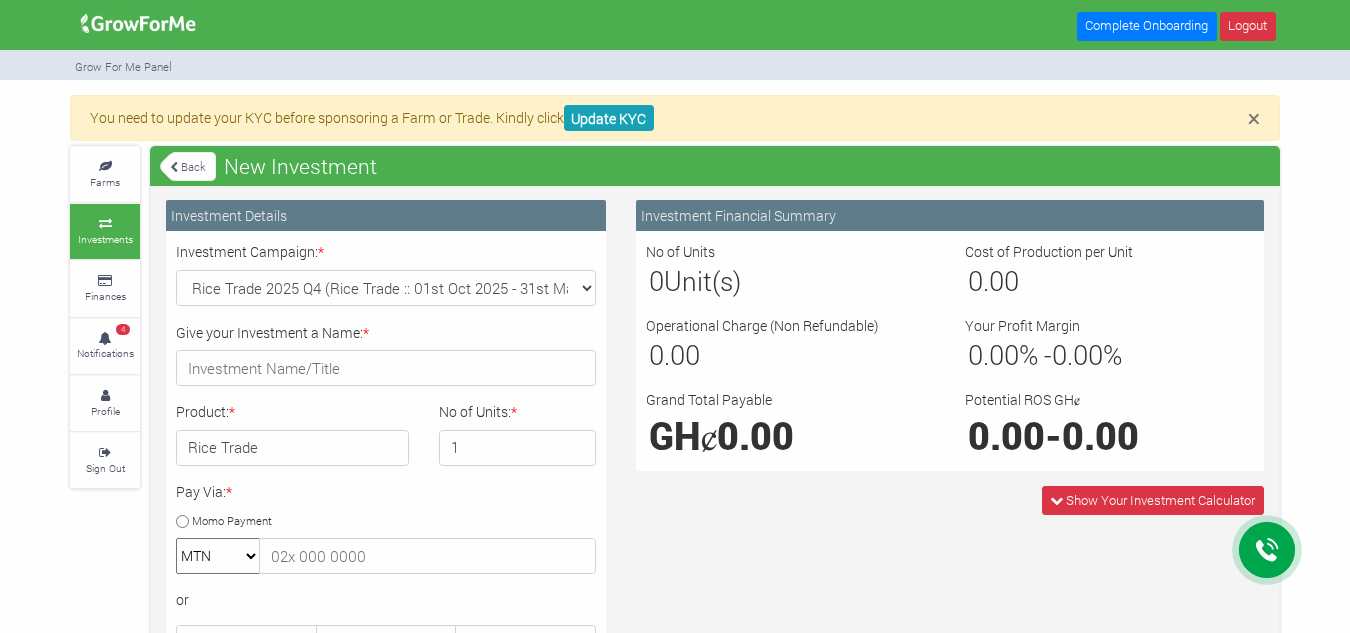 scroll, scrollTop: 0, scrollLeft: 0, axis: both 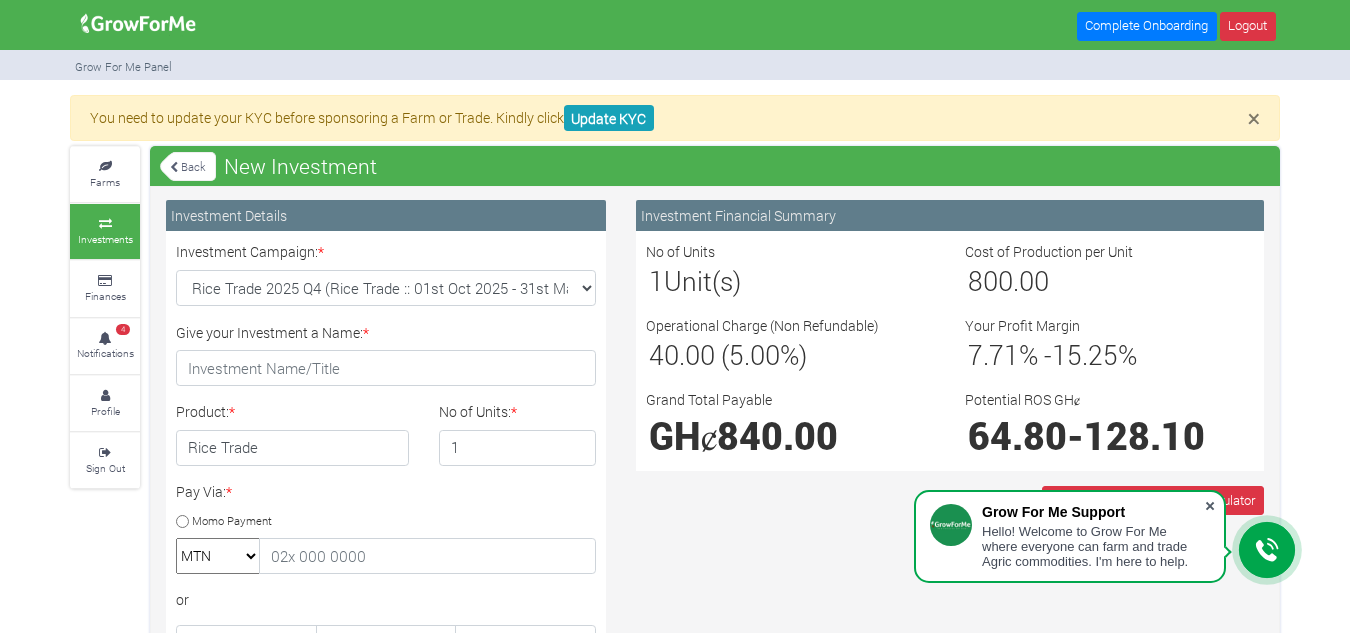 click at bounding box center (1210, 506) 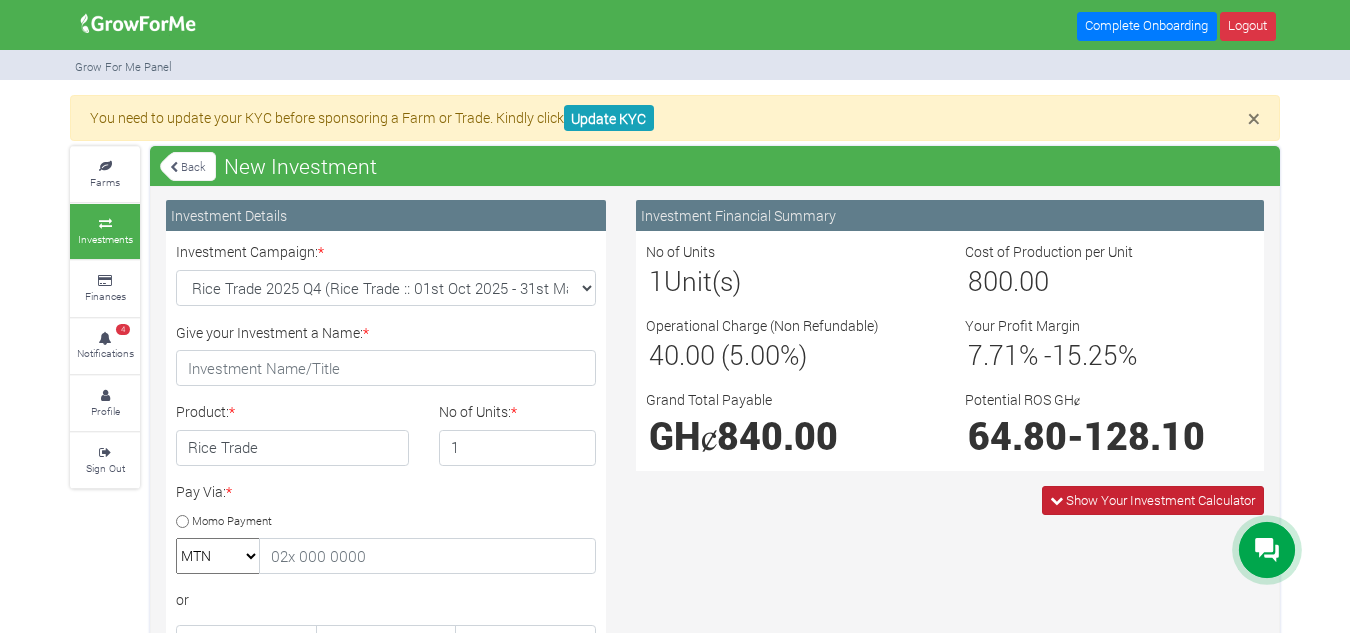click on "Show Your Investment Calculator" at bounding box center [1160, 500] 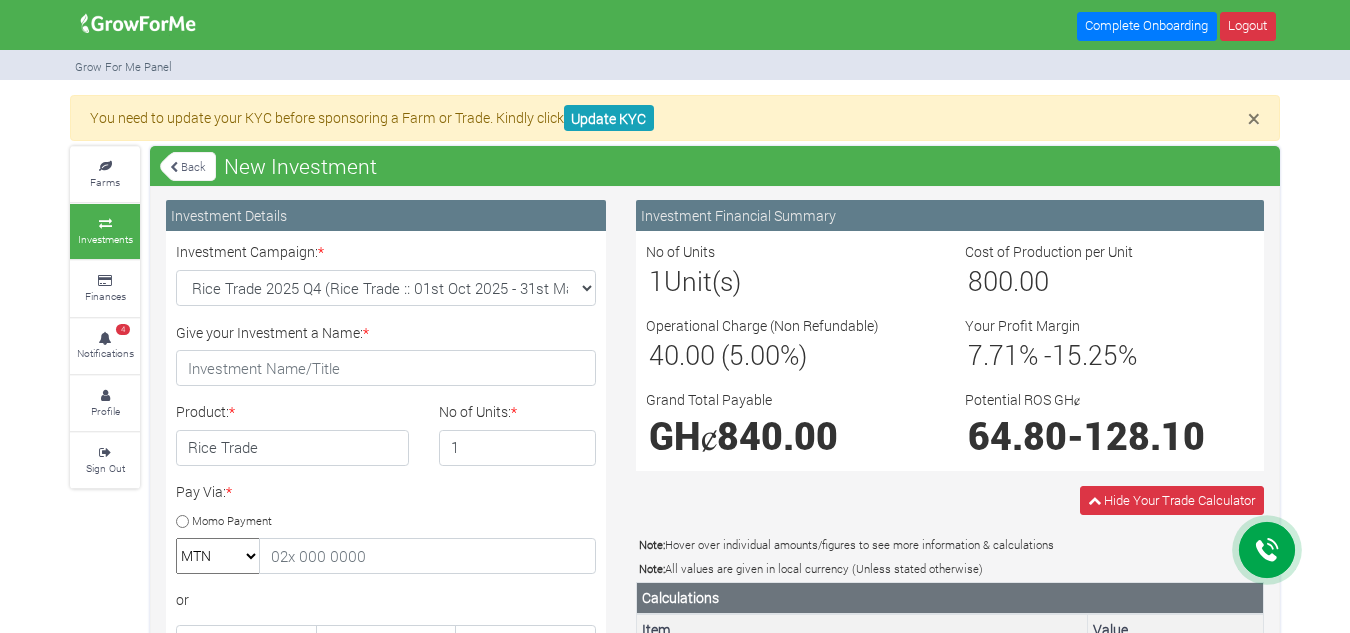 scroll, scrollTop: 554, scrollLeft: 0, axis: vertical 